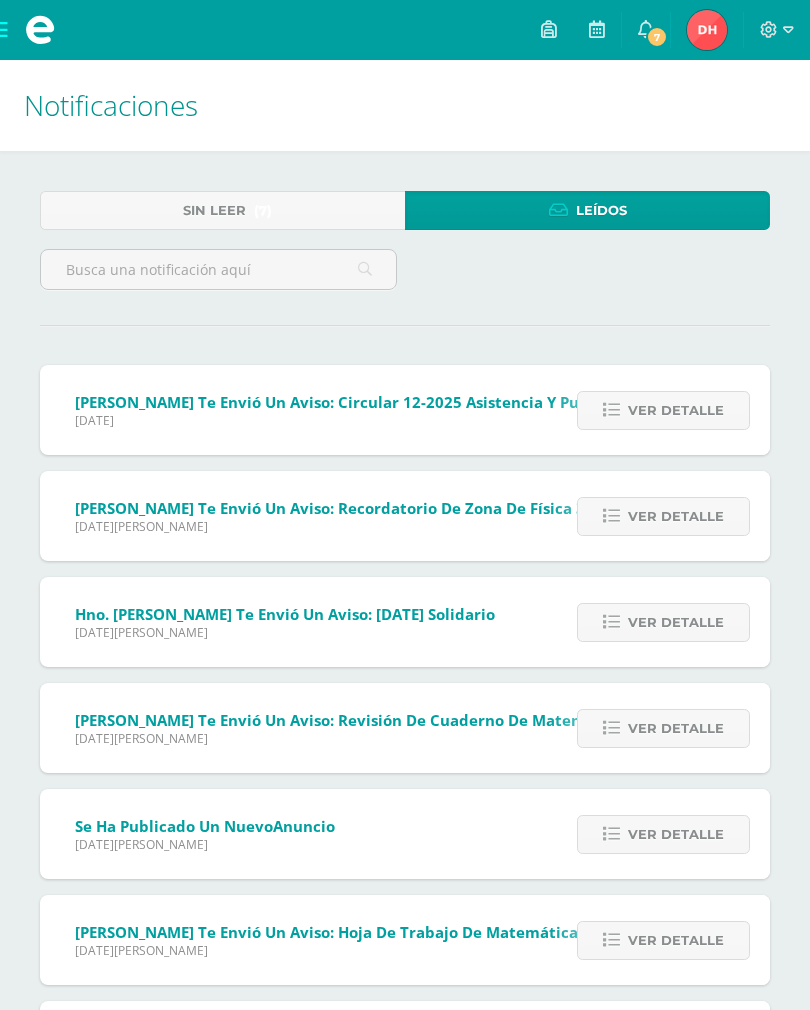 scroll, scrollTop: 0, scrollLeft: 0, axis: both 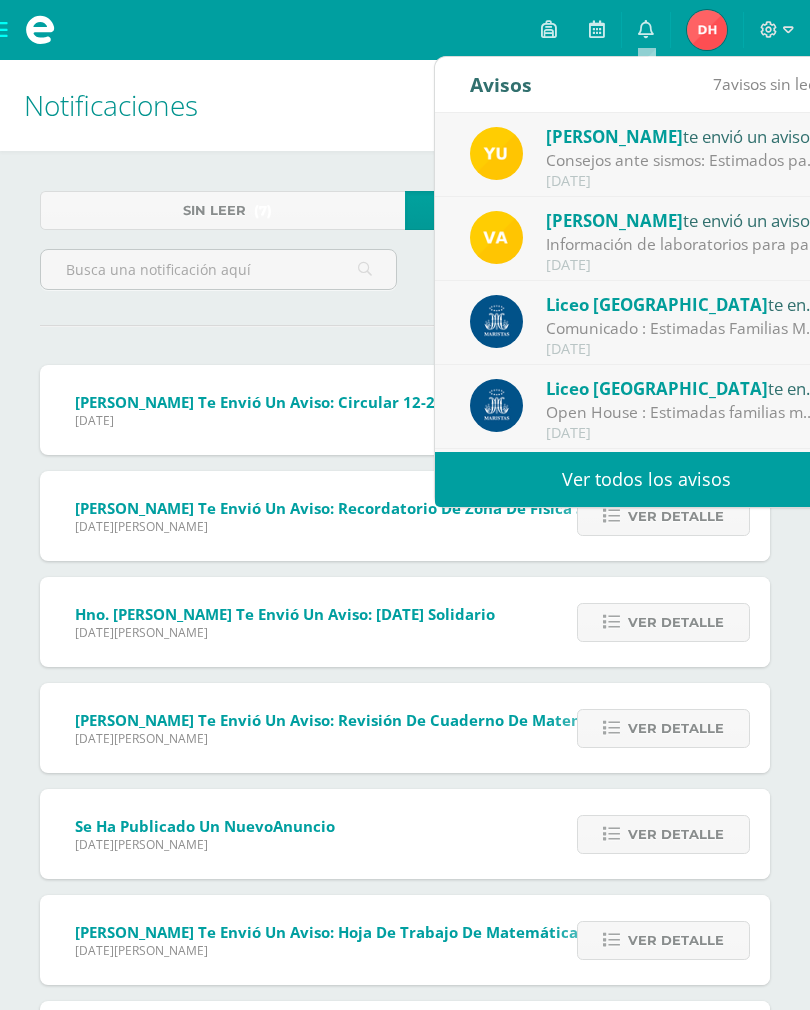 click on "Ver todos los avisos" at bounding box center [646, 479] 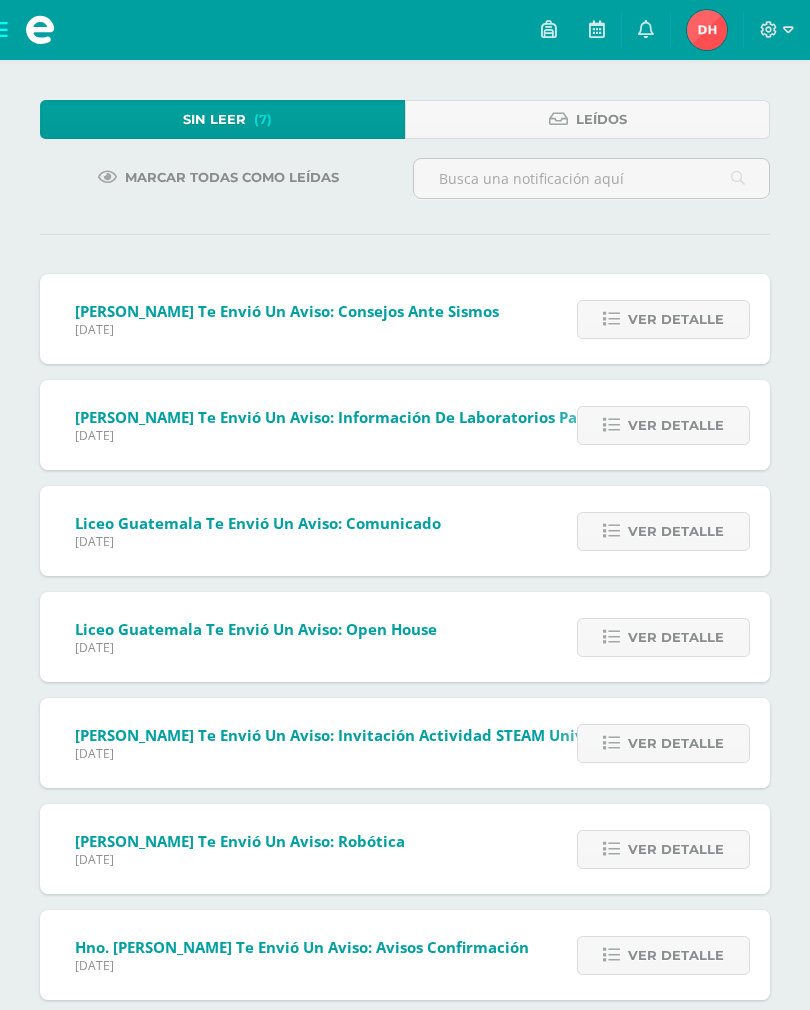 scroll, scrollTop: 93, scrollLeft: 0, axis: vertical 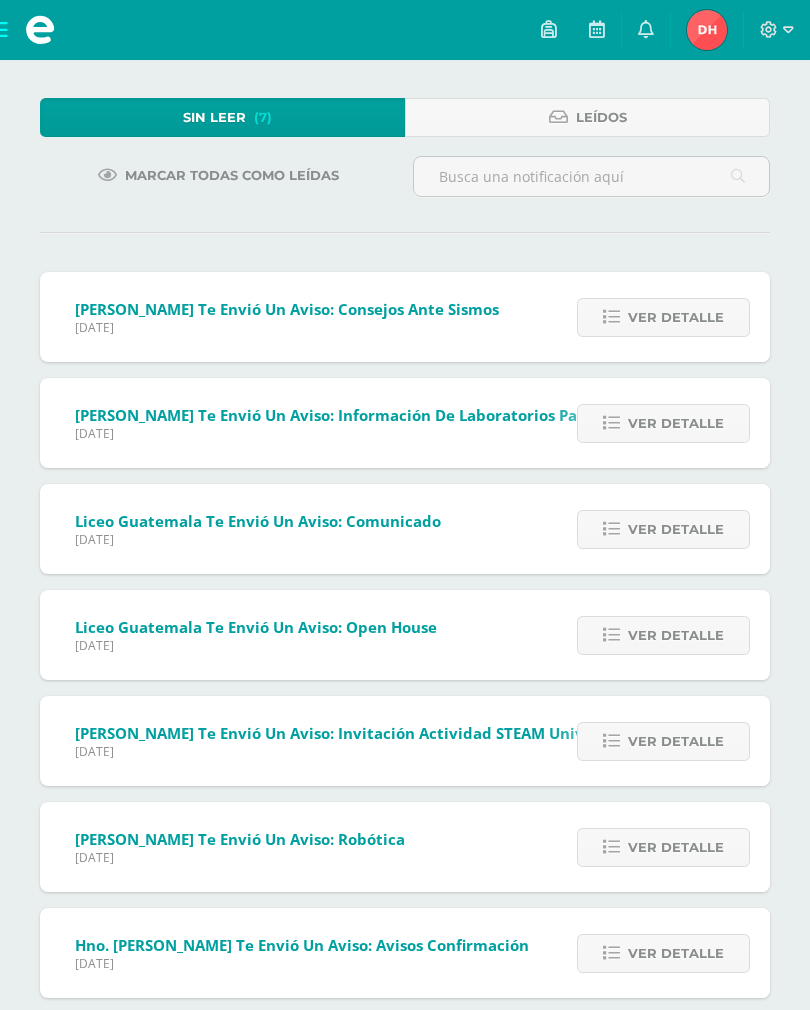 click on "Ver detalle" at bounding box center [676, 953] 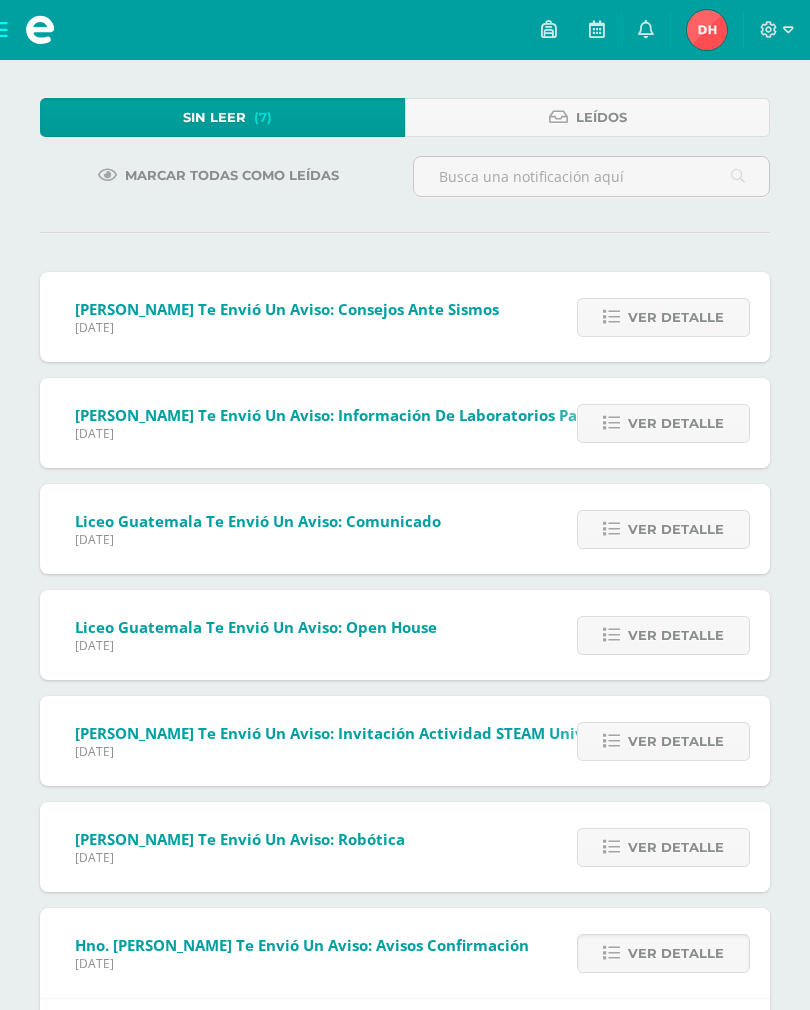 click on "Ver detalle" at bounding box center (676, 953) 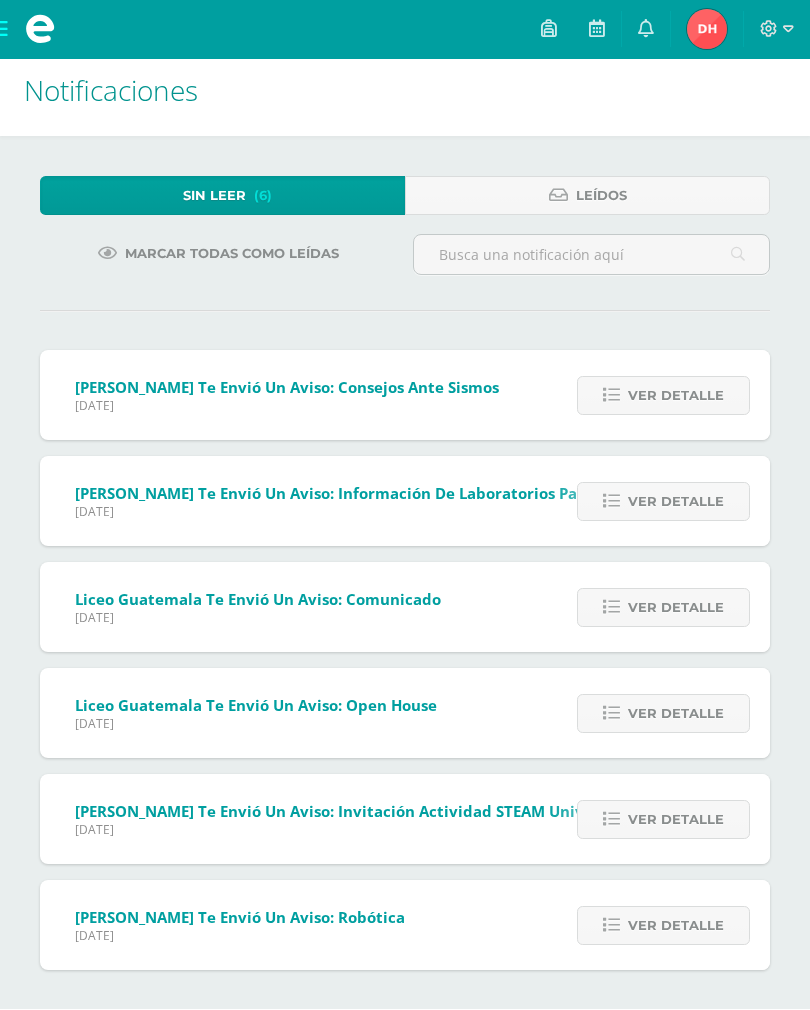scroll, scrollTop: 15, scrollLeft: 0, axis: vertical 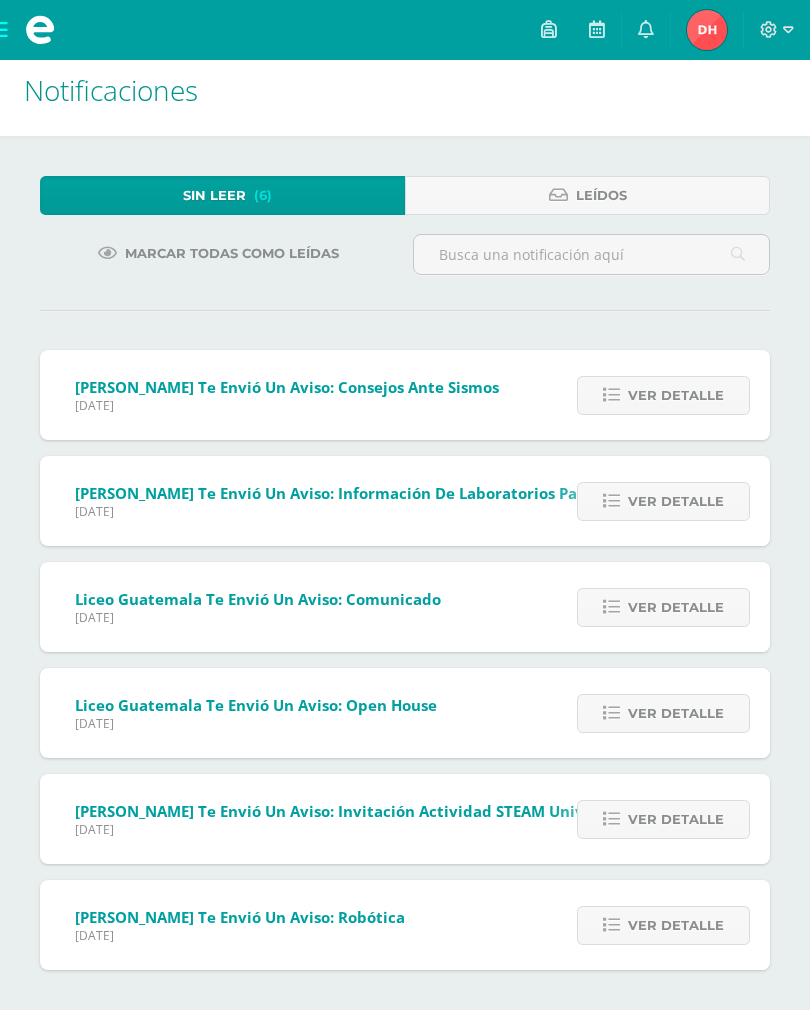 click on "Ver detalle" at bounding box center [676, 395] 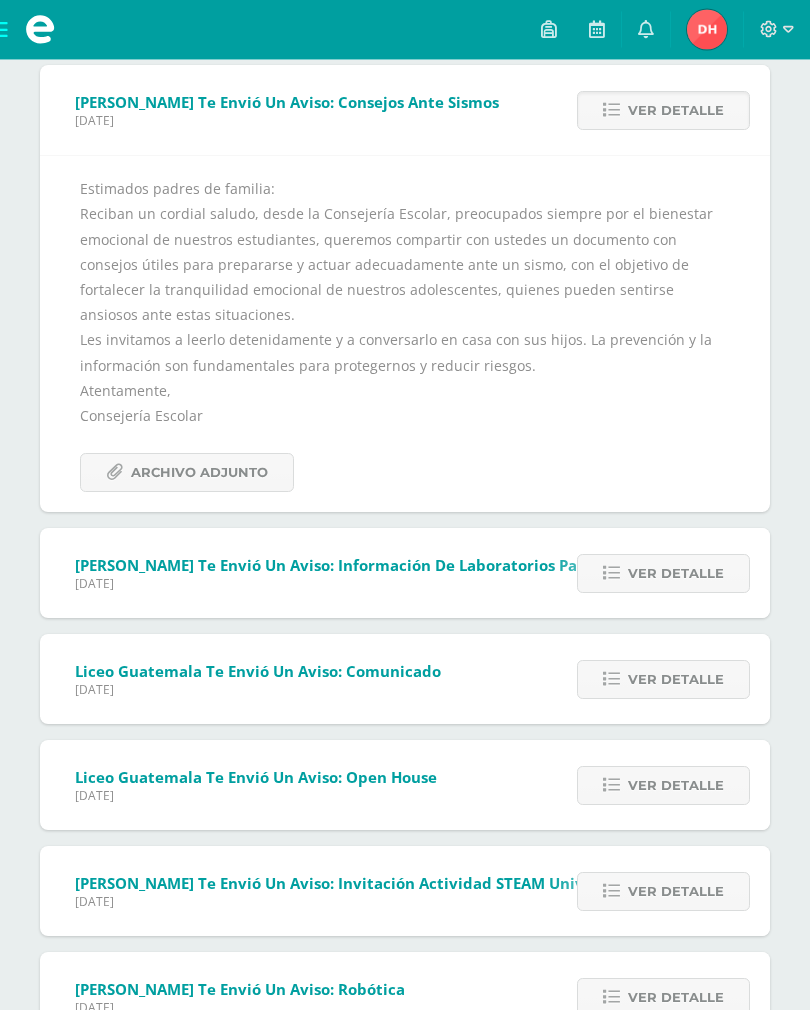 scroll, scrollTop: 301, scrollLeft: 0, axis: vertical 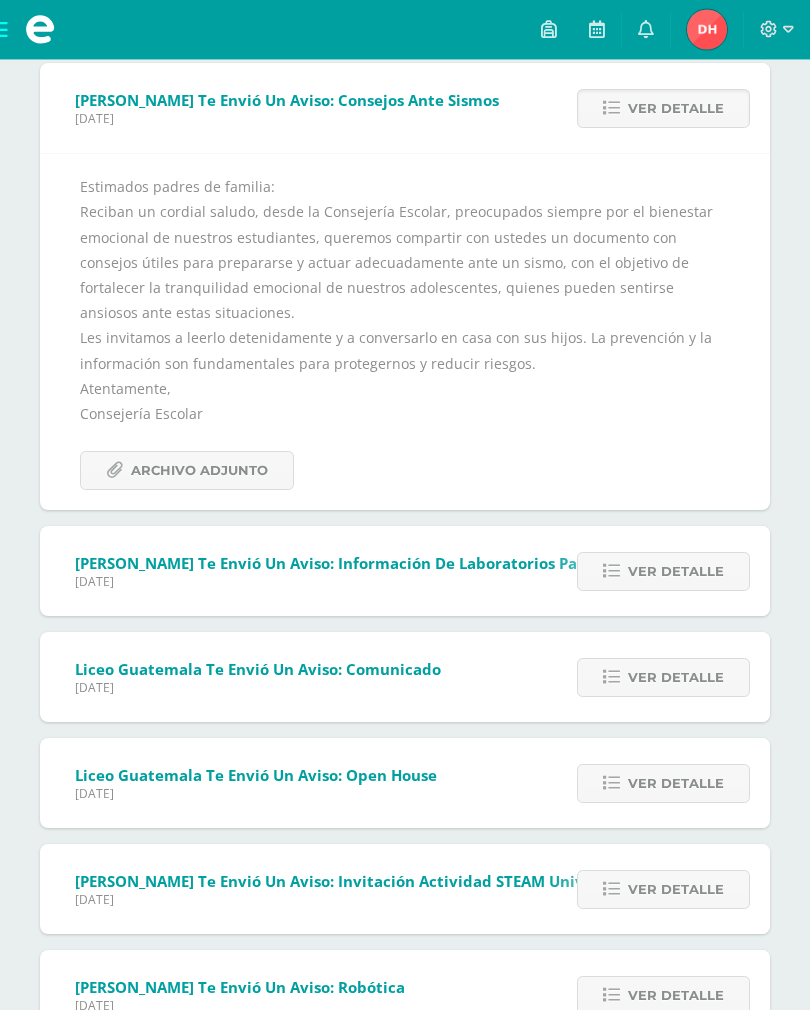 click on "Ver detalle" at bounding box center (676, 572) 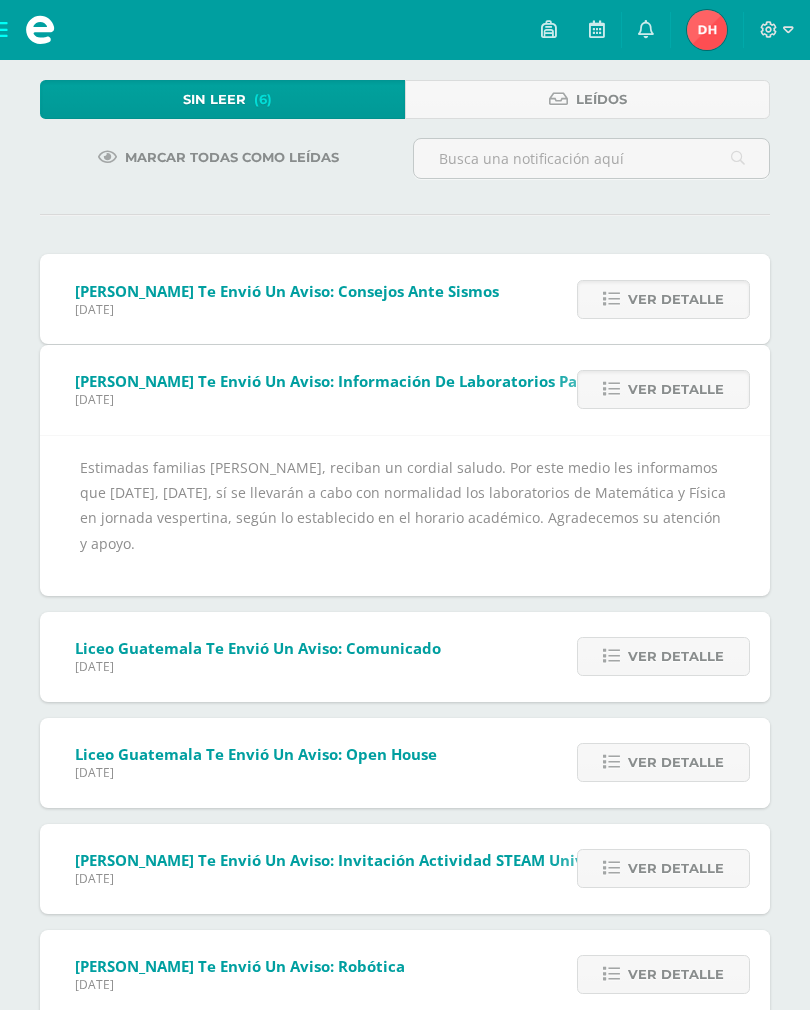 scroll, scrollTop: 47, scrollLeft: 0, axis: vertical 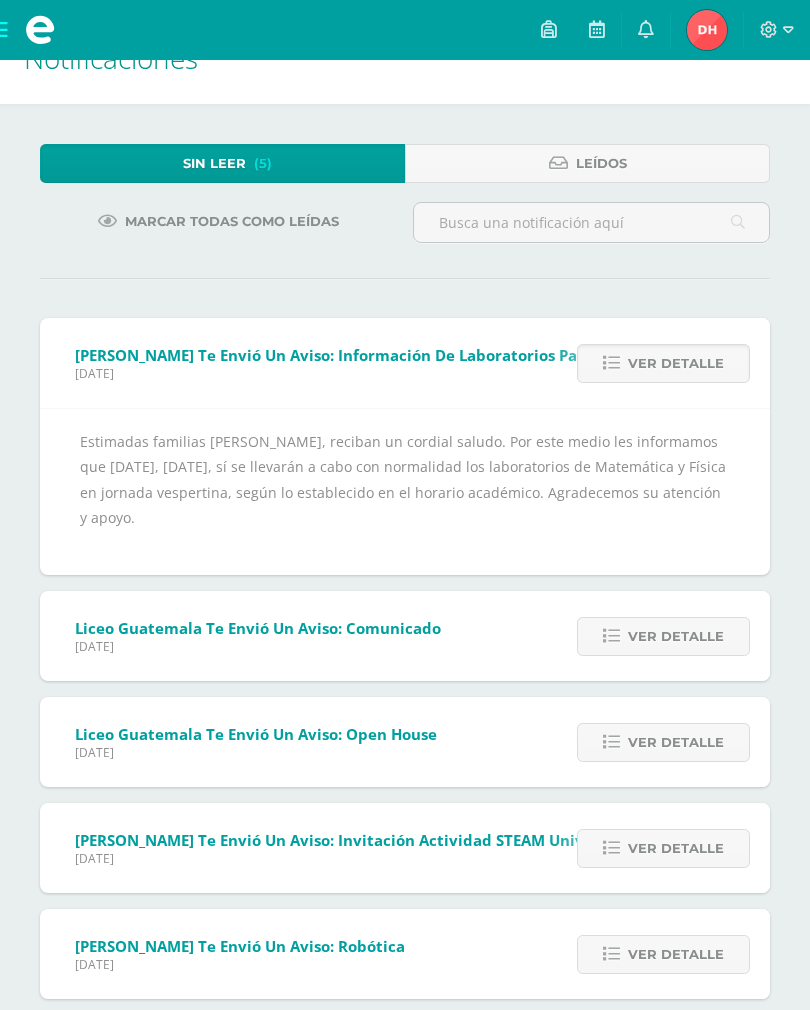 click on "Ver detalle" at bounding box center [676, 636] 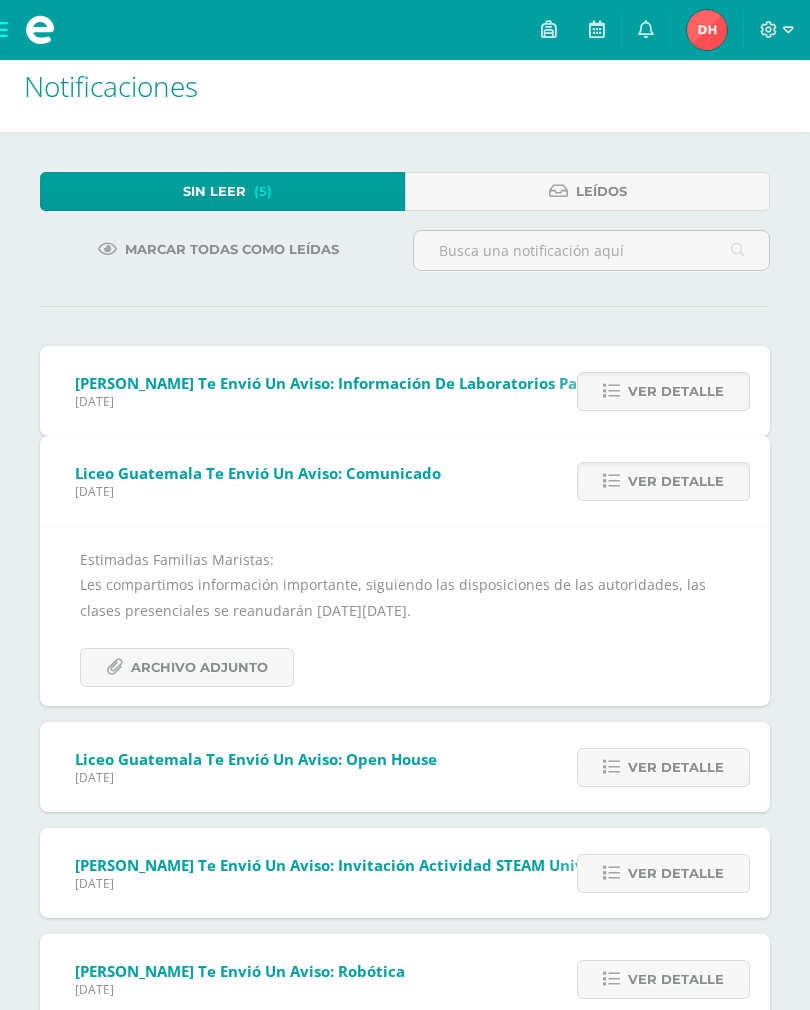 scroll, scrollTop: 0, scrollLeft: 0, axis: both 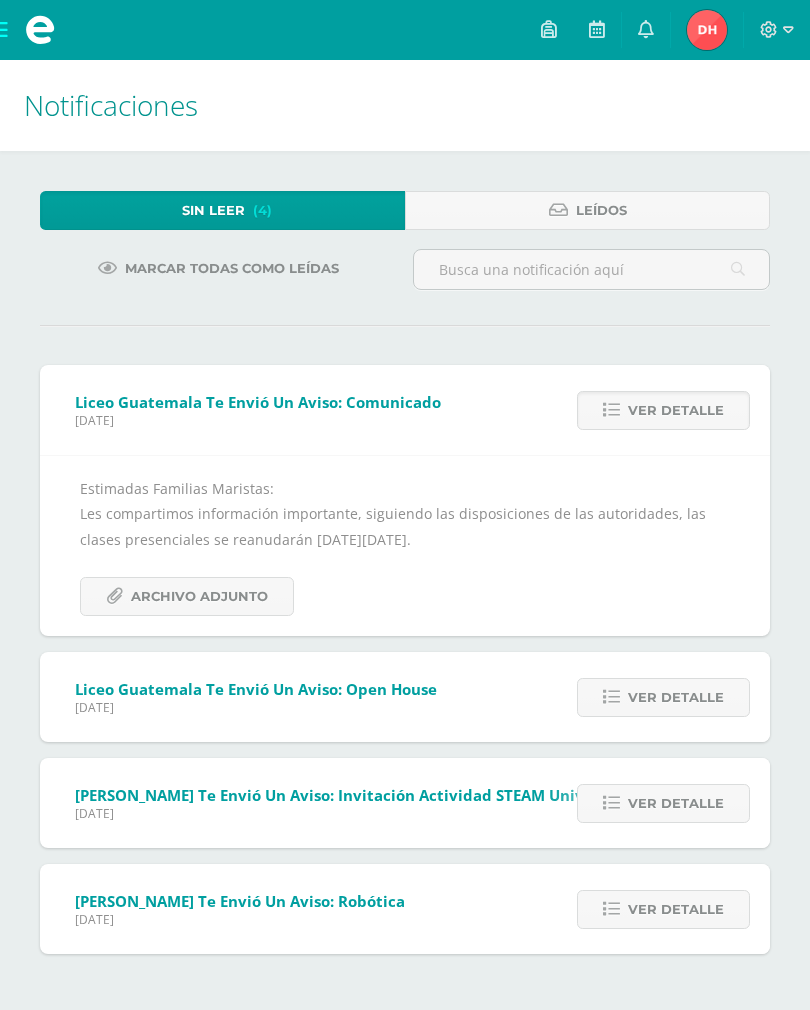 click on "Archivo Adjunto" at bounding box center [199, 596] 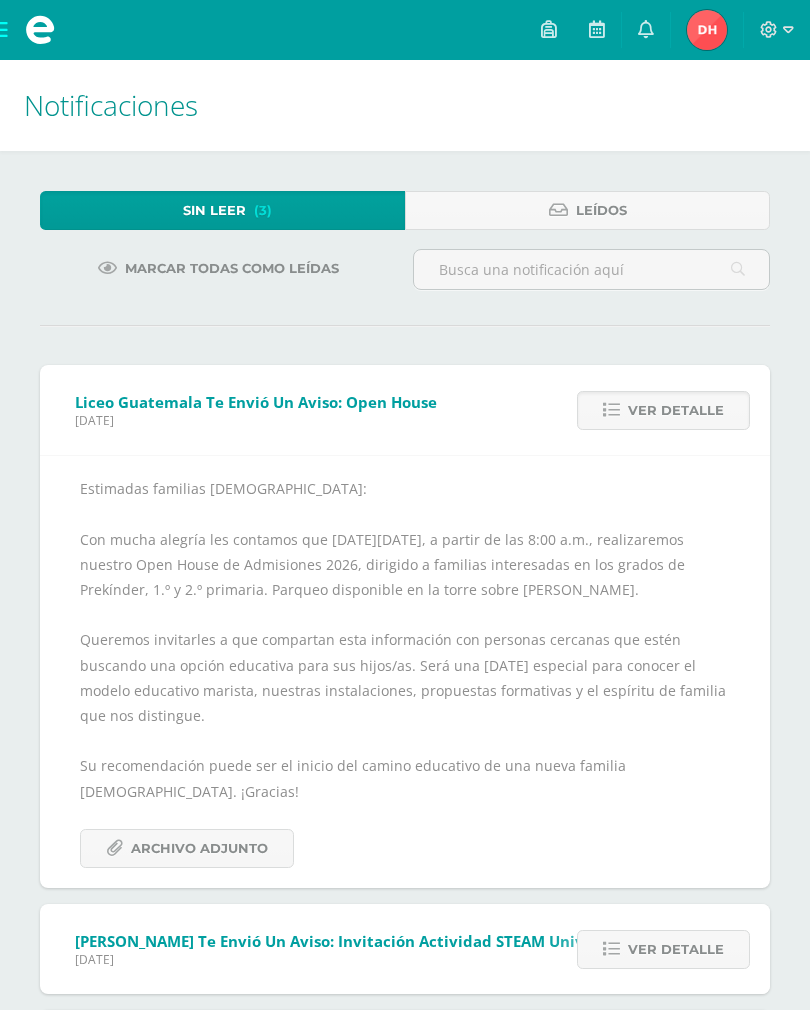 click on "Ver detalle" at bounding box center (676, 949) 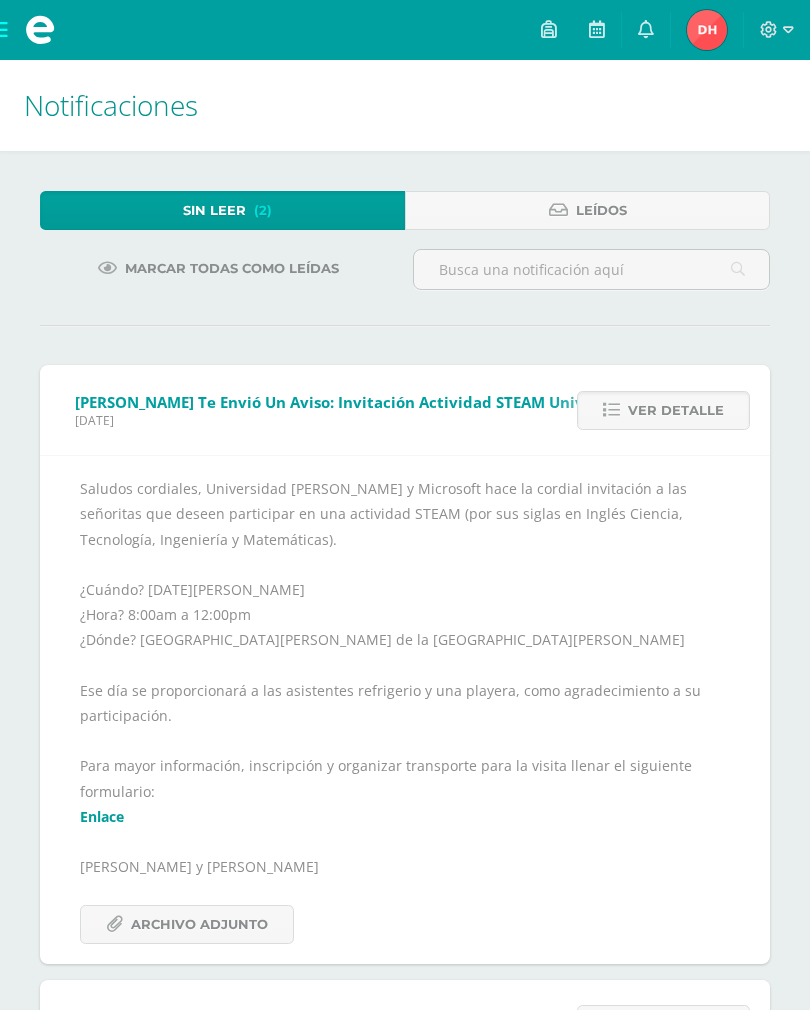 click on "Archivo Adjunto" at bounding box center [187, 924] 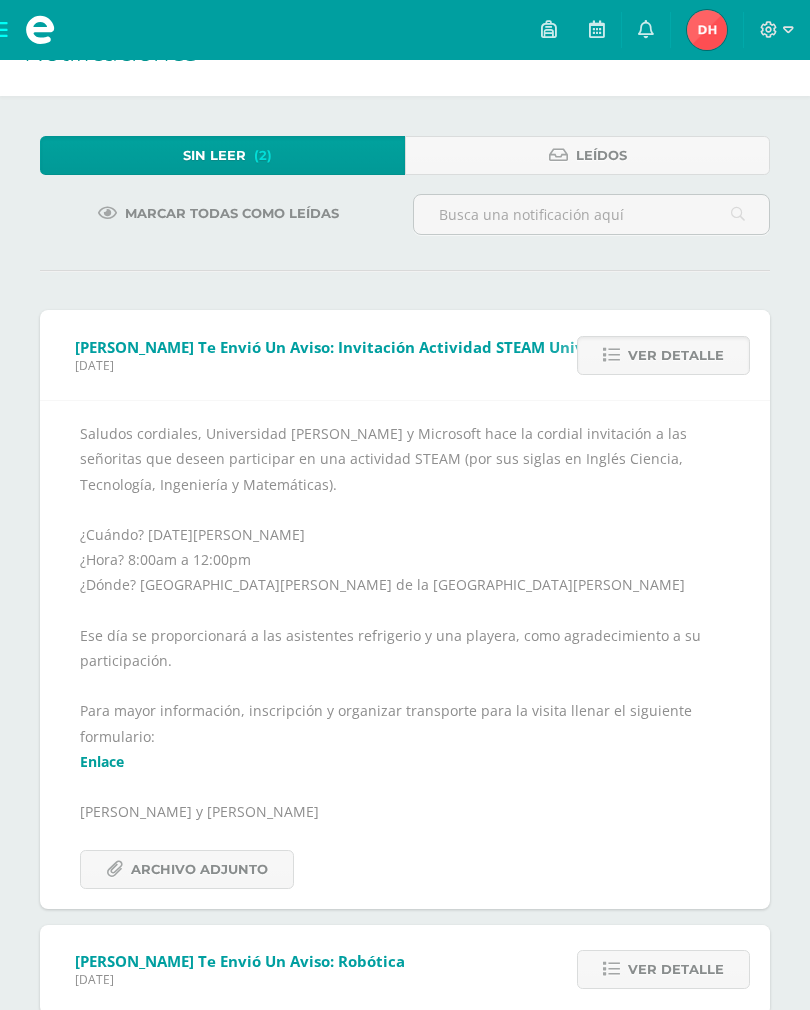 scroll, scrollTop: 68, scrollLeft: 0, axis: vertical 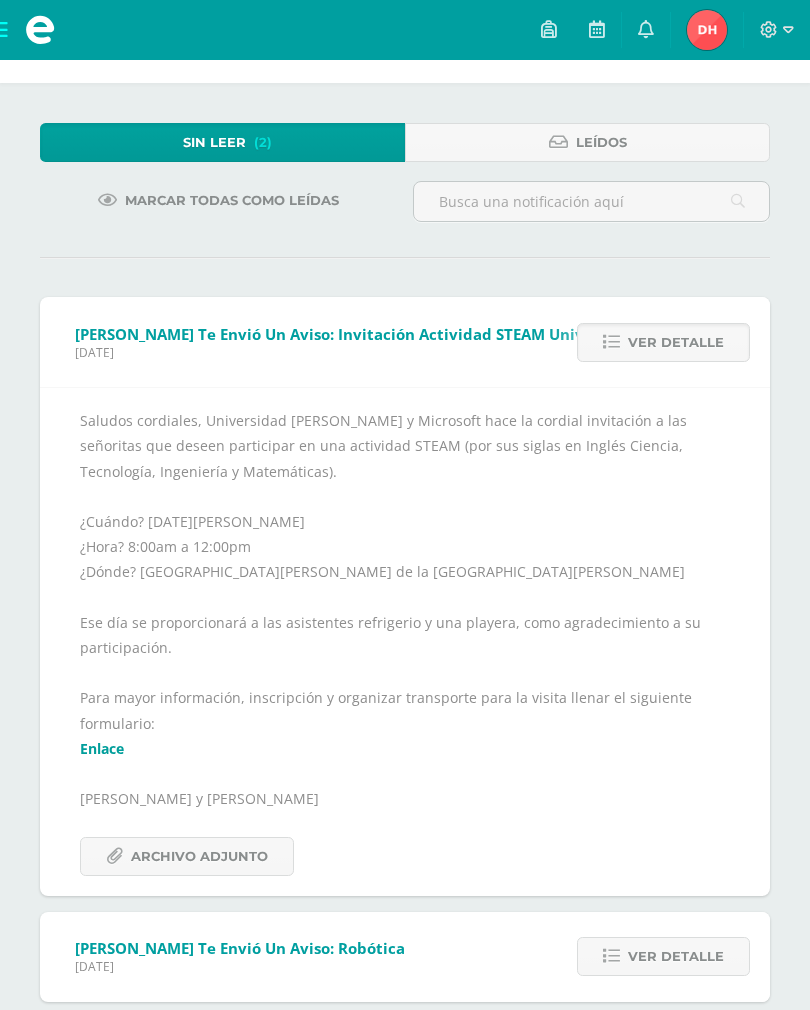click on "Ver detalle" at bounding box center (676, 956) 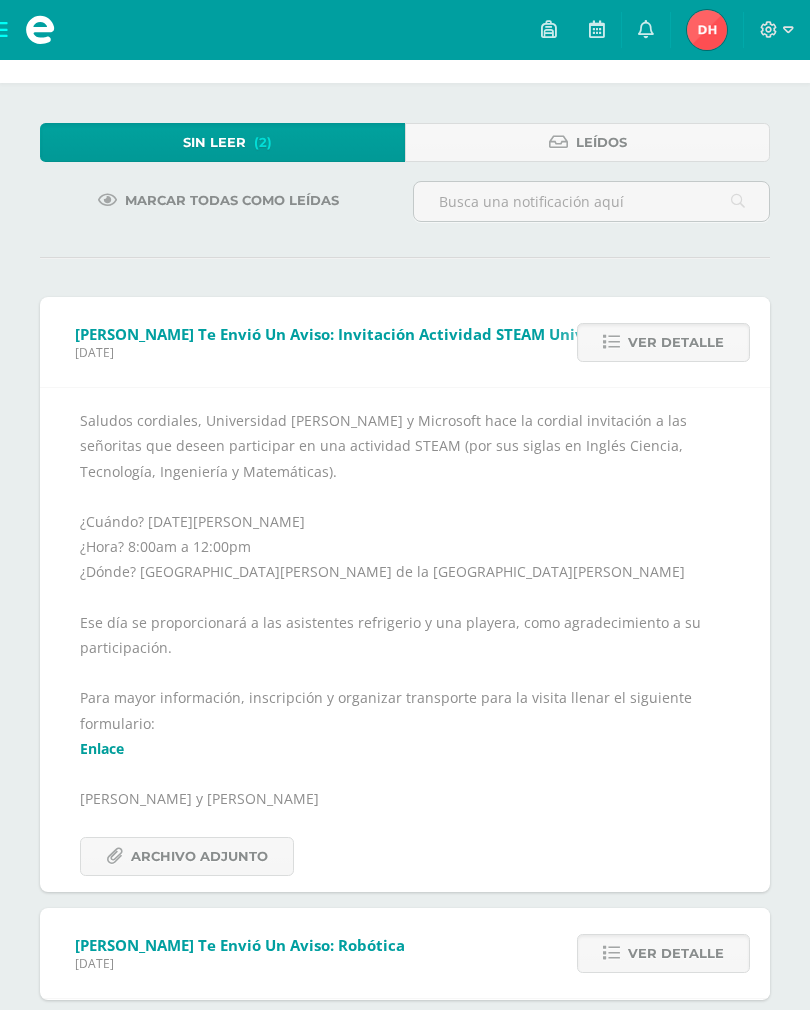 scroll, scrollTop: 0, scrollLeft: 0, axis: both 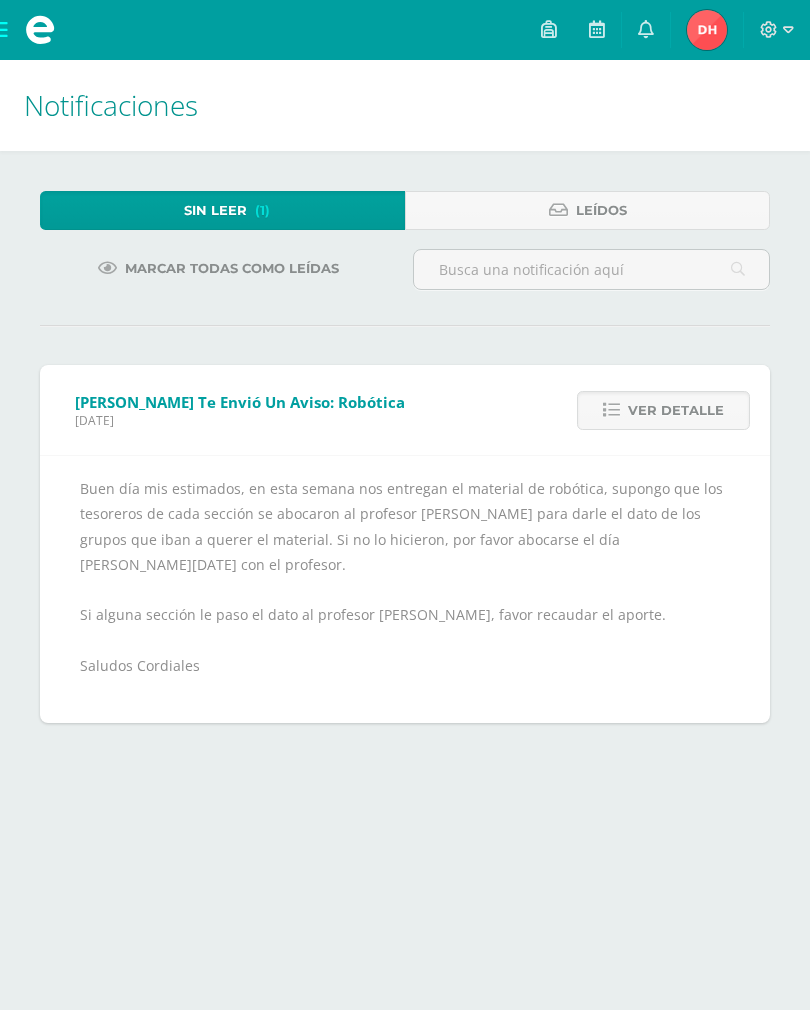 click at bounding box center (707, 30) 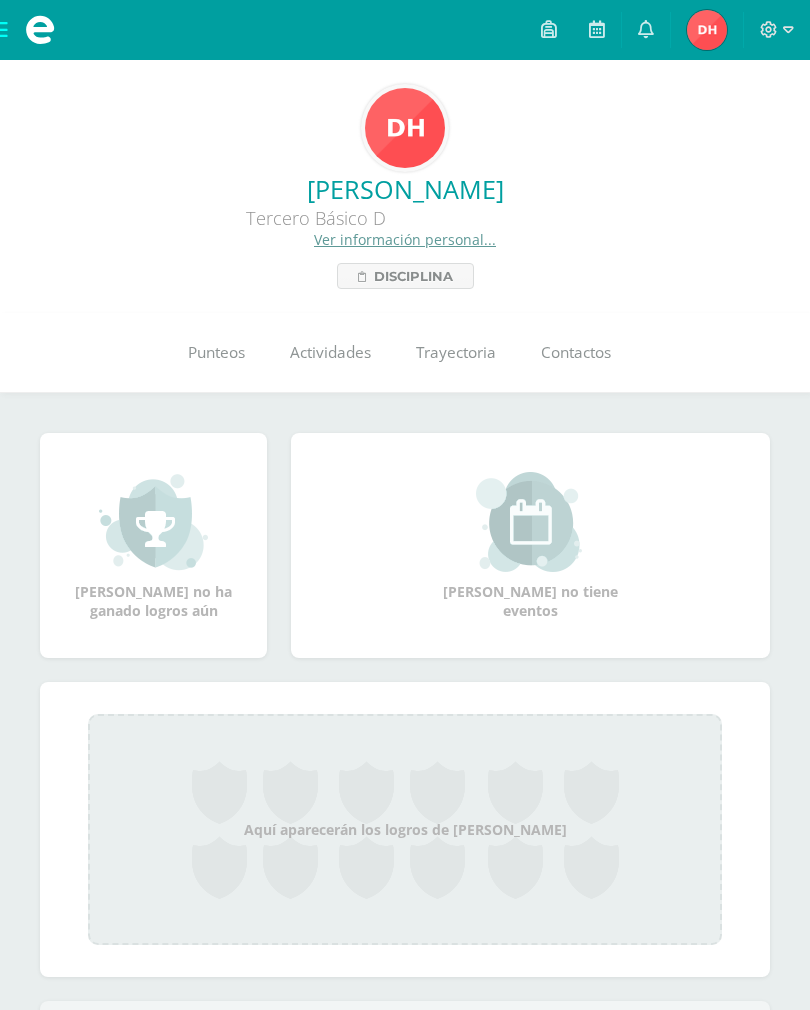 scroll, scrollTop: 0, scrollLeft: 0, axis: both 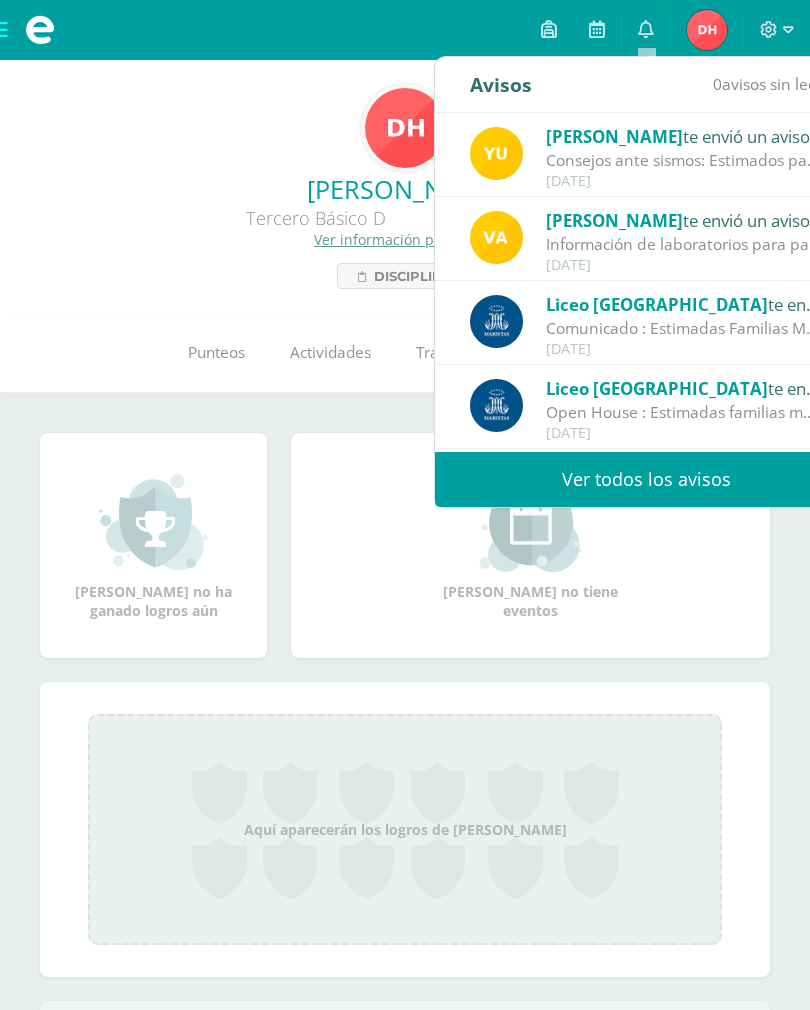 click on "Ver todos los avisos" at bounding box center [646, 479] 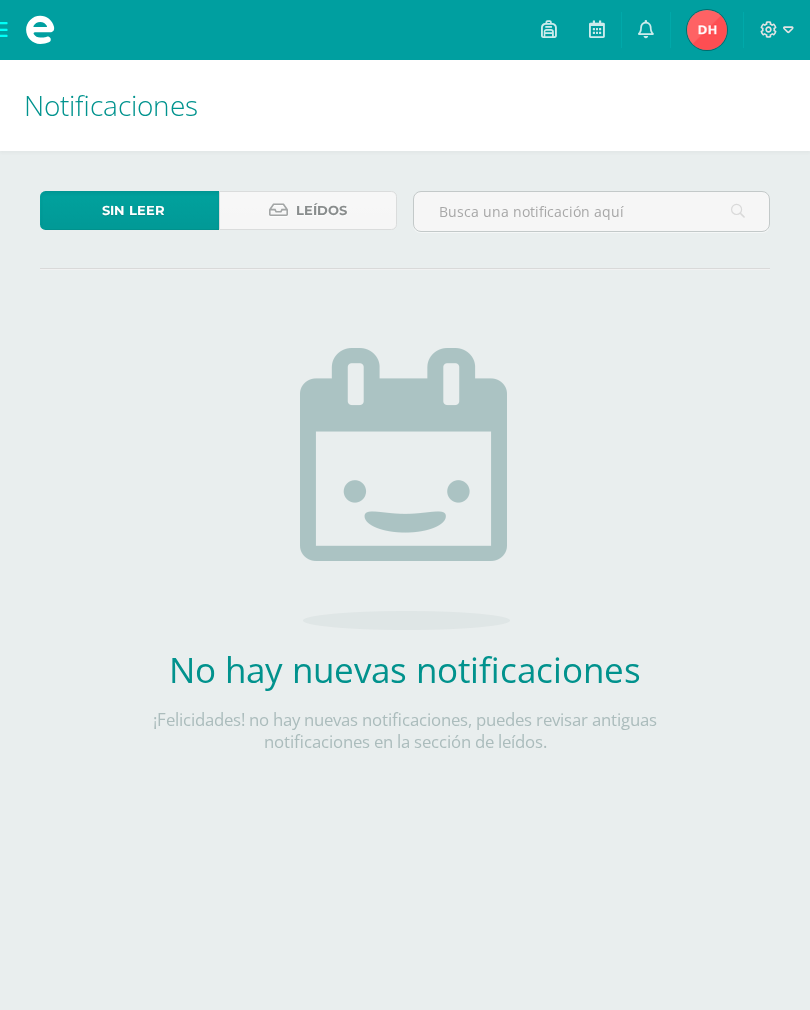 scroll, scrollTop: 0, scrollLeft: 0, axis: both 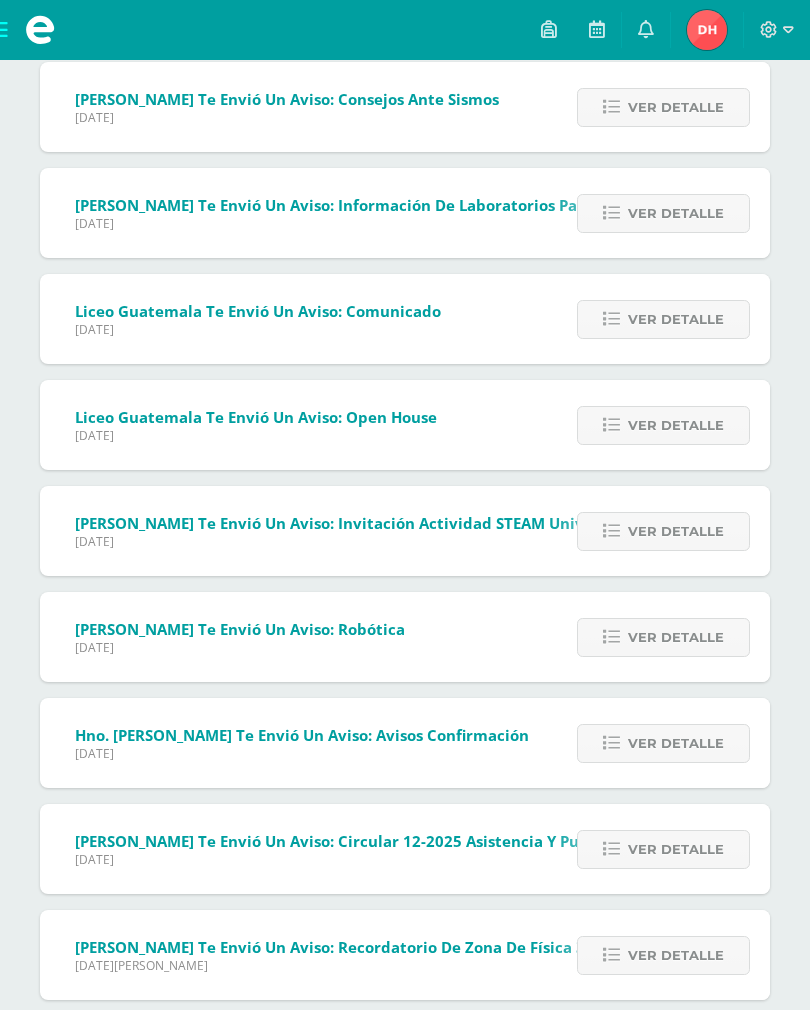 click on "Ver detalle" at bounding box center (676, 743) 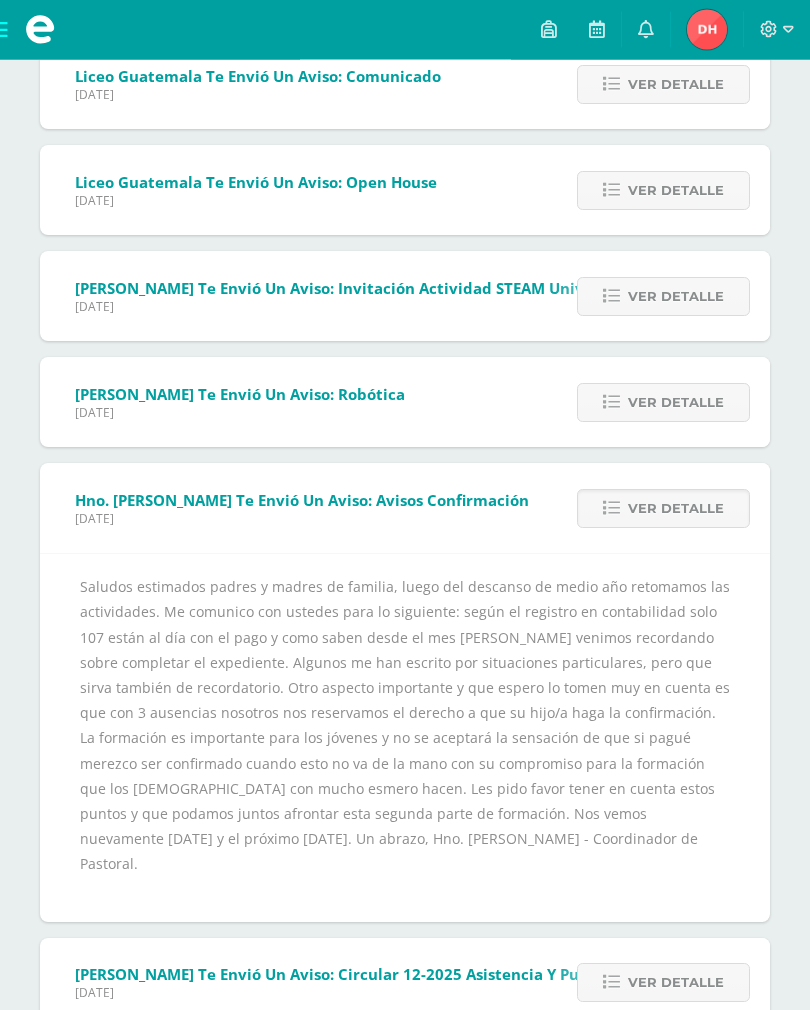 scroll, scrollTop: 538, scrollLeft: 0, axis: vertical 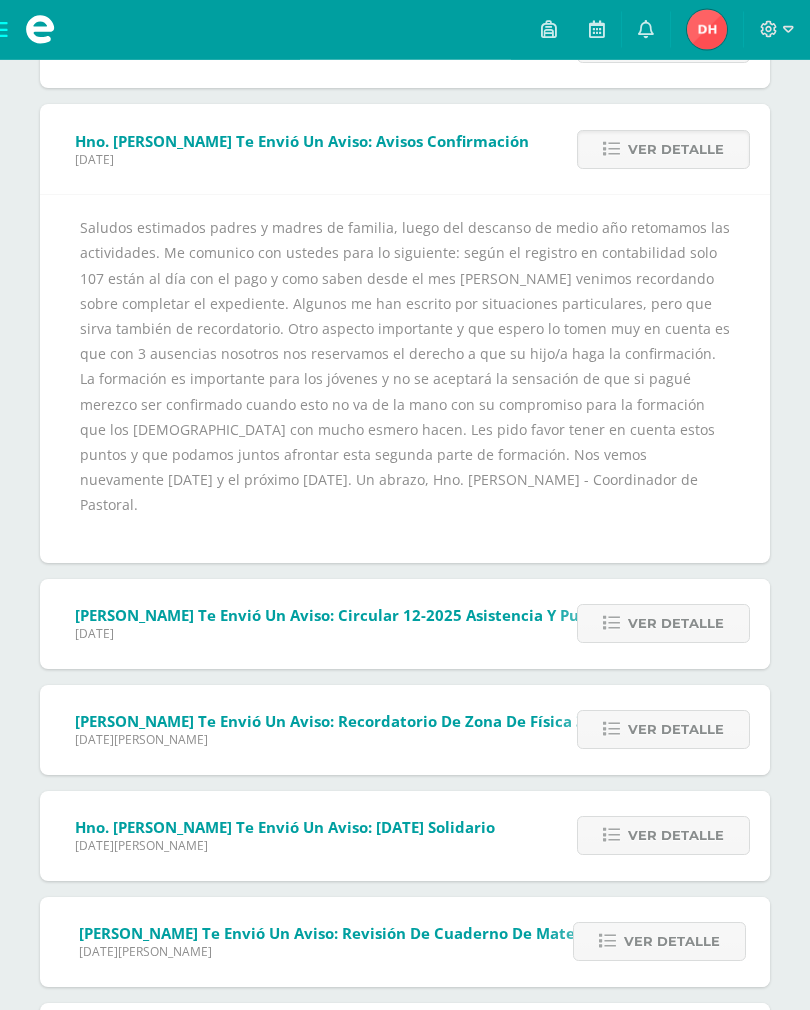 click on "Ver detalle" at bounding box center [676, 730] 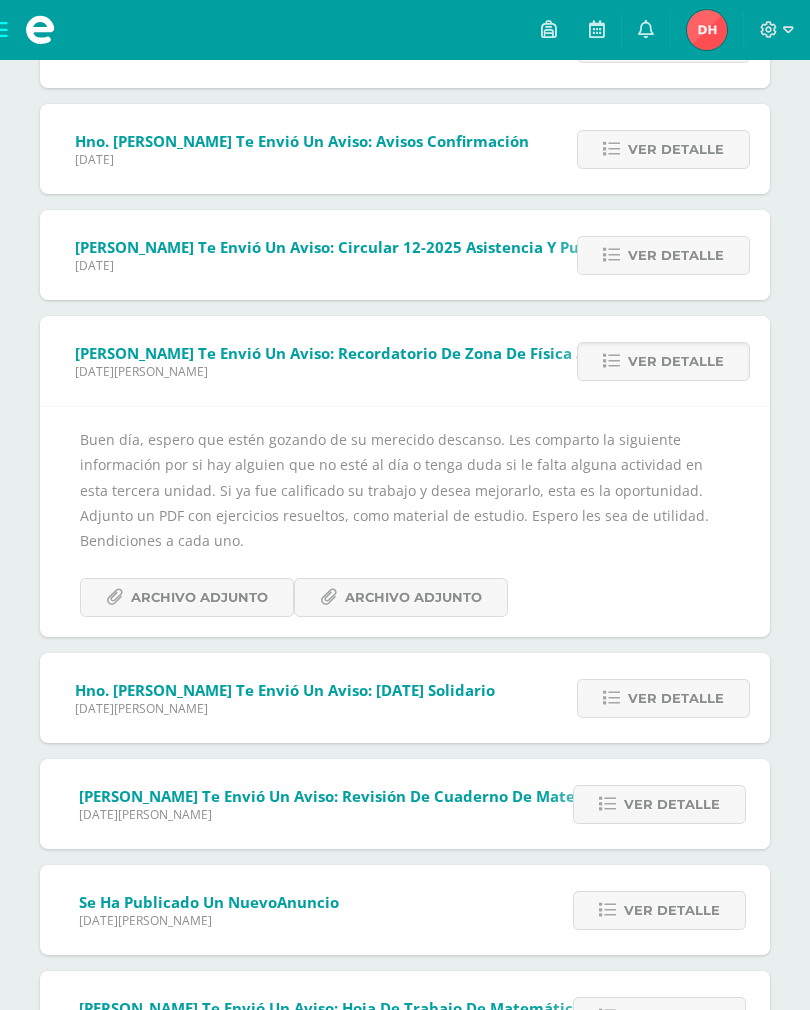 click at bounding box center (707, 30) 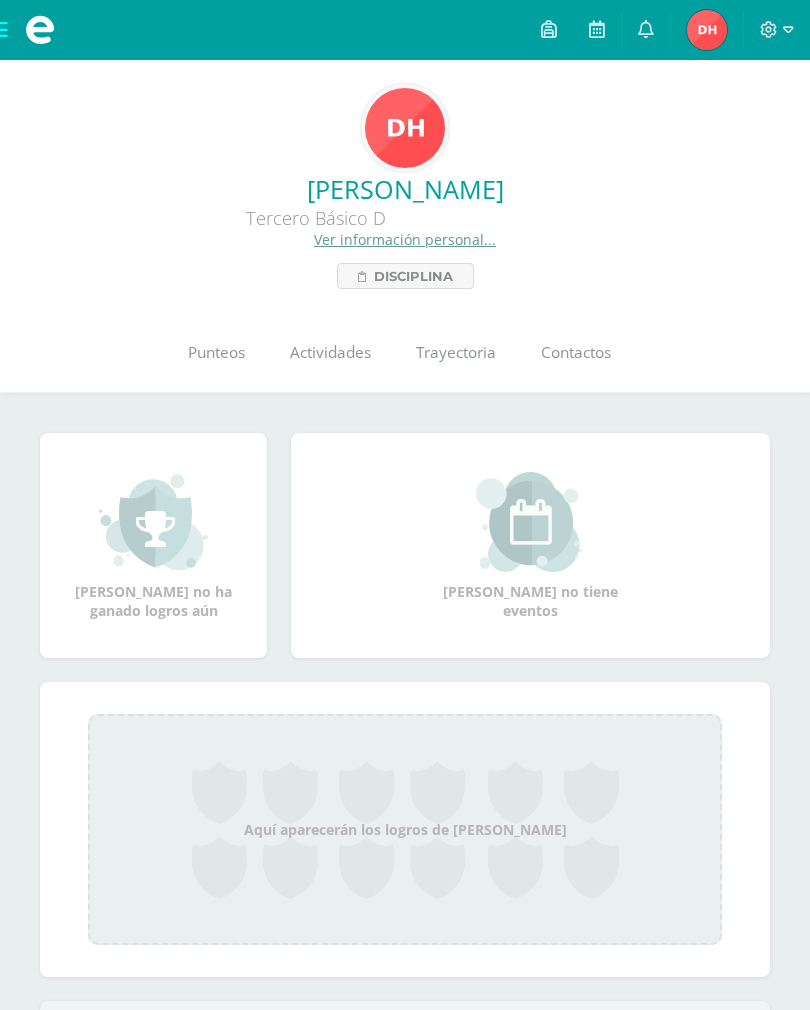 scroll, scrollTop: 0, scrollLeft: 0, axis: both 